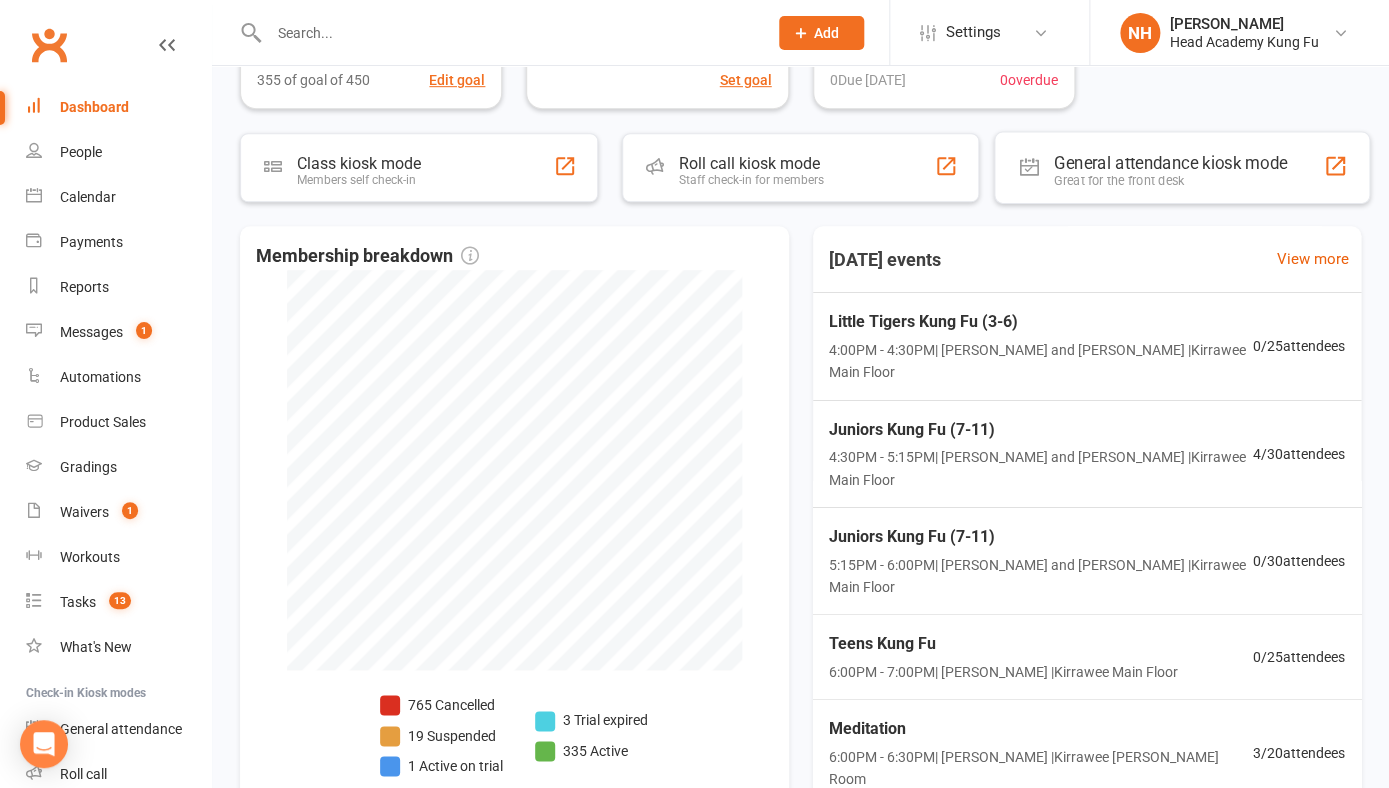 scroll, scrollTop: 505, scrollLeft: 0, axis: vertical 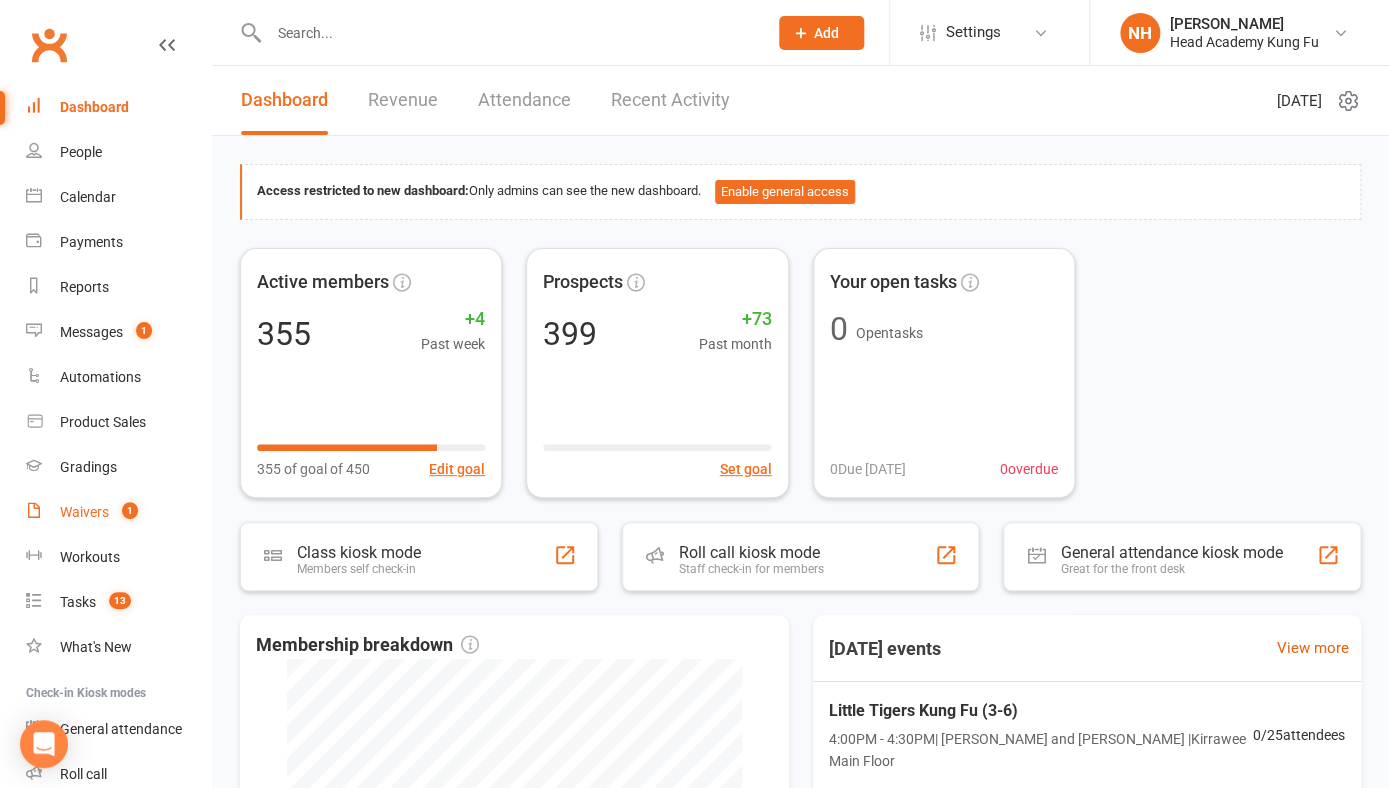 click on "Waivers" at bounding box center (84, 512) 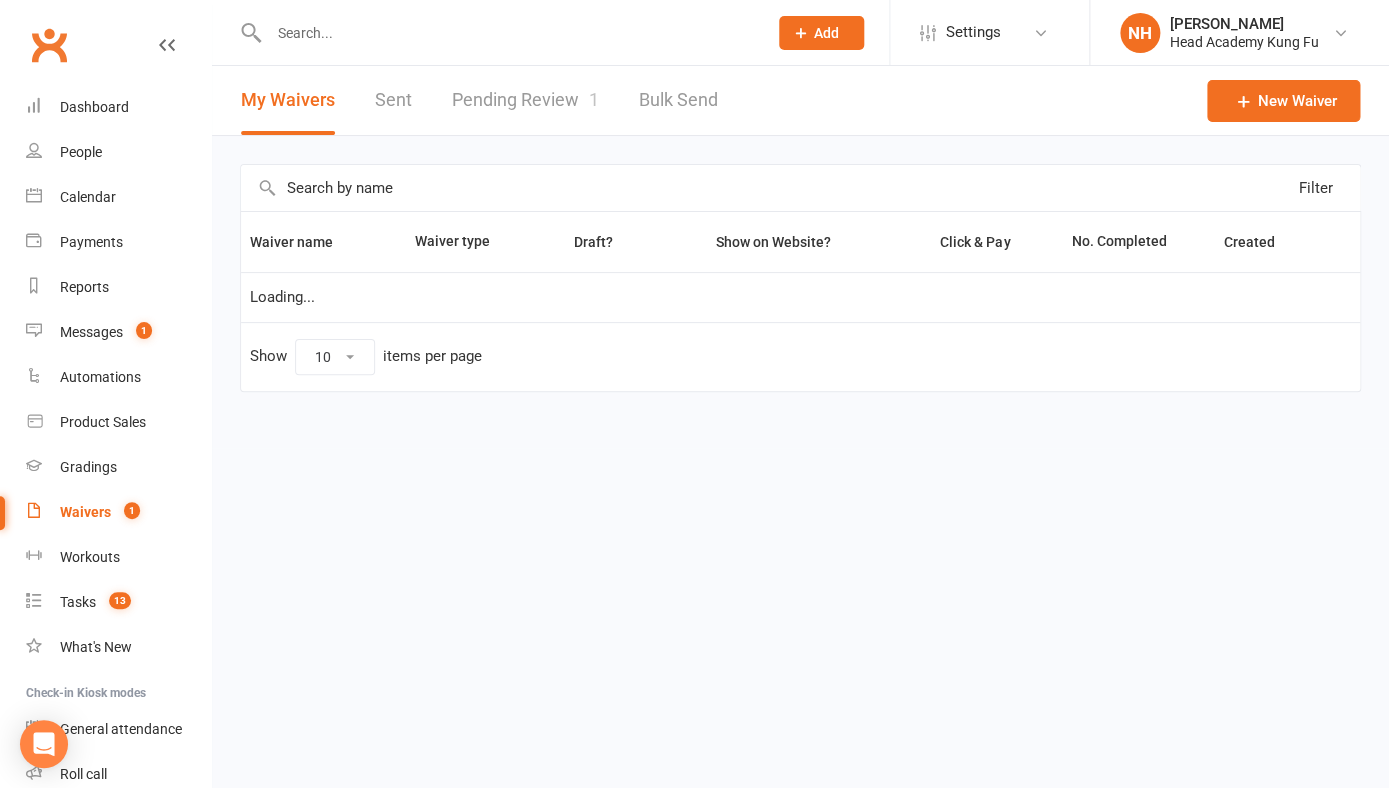 select on "100" 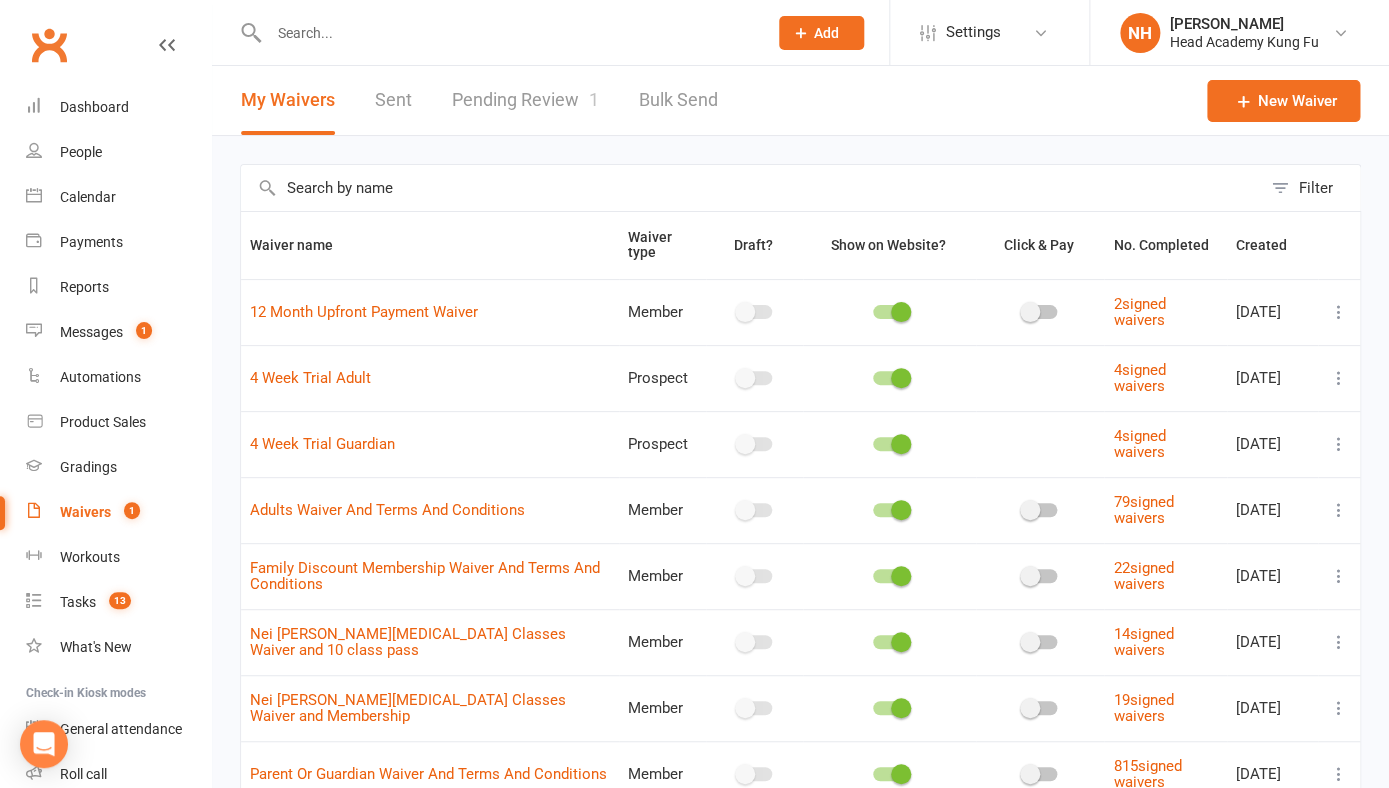 click on "Pending Review 1" at bounding box center (525, 100) 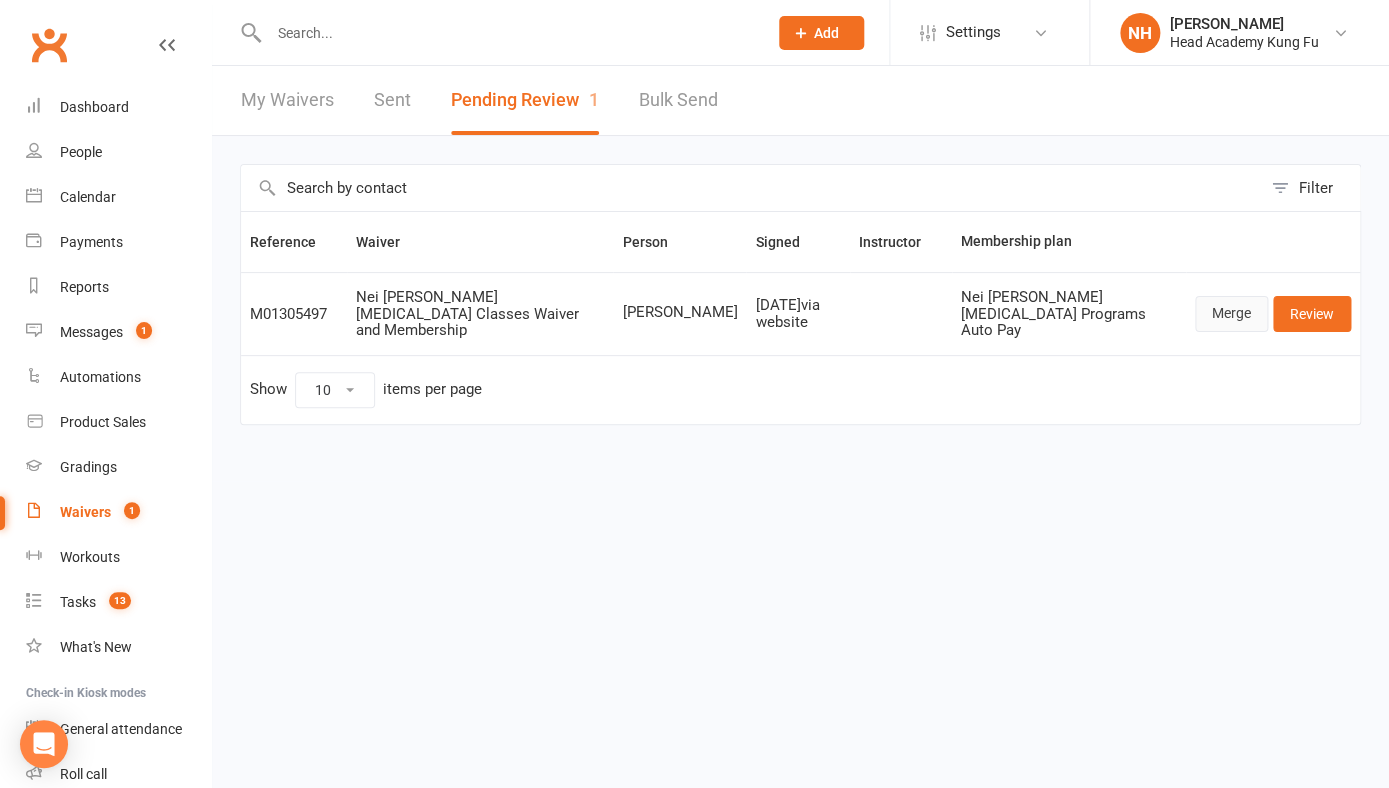 click on "Merge" at bounding box center (1231, 314) 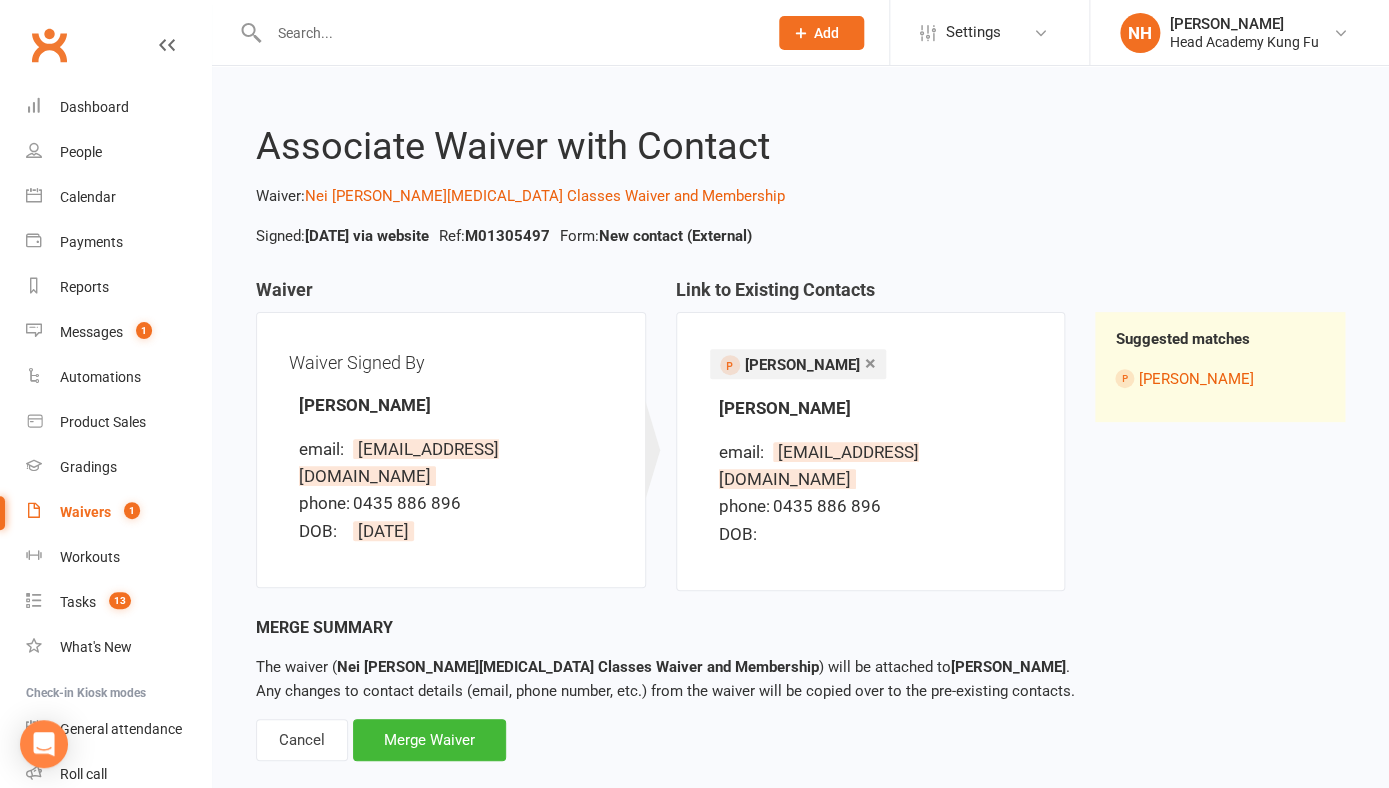 scroll, scrollTop: 6, scrollLeft: 0, axis: vertical 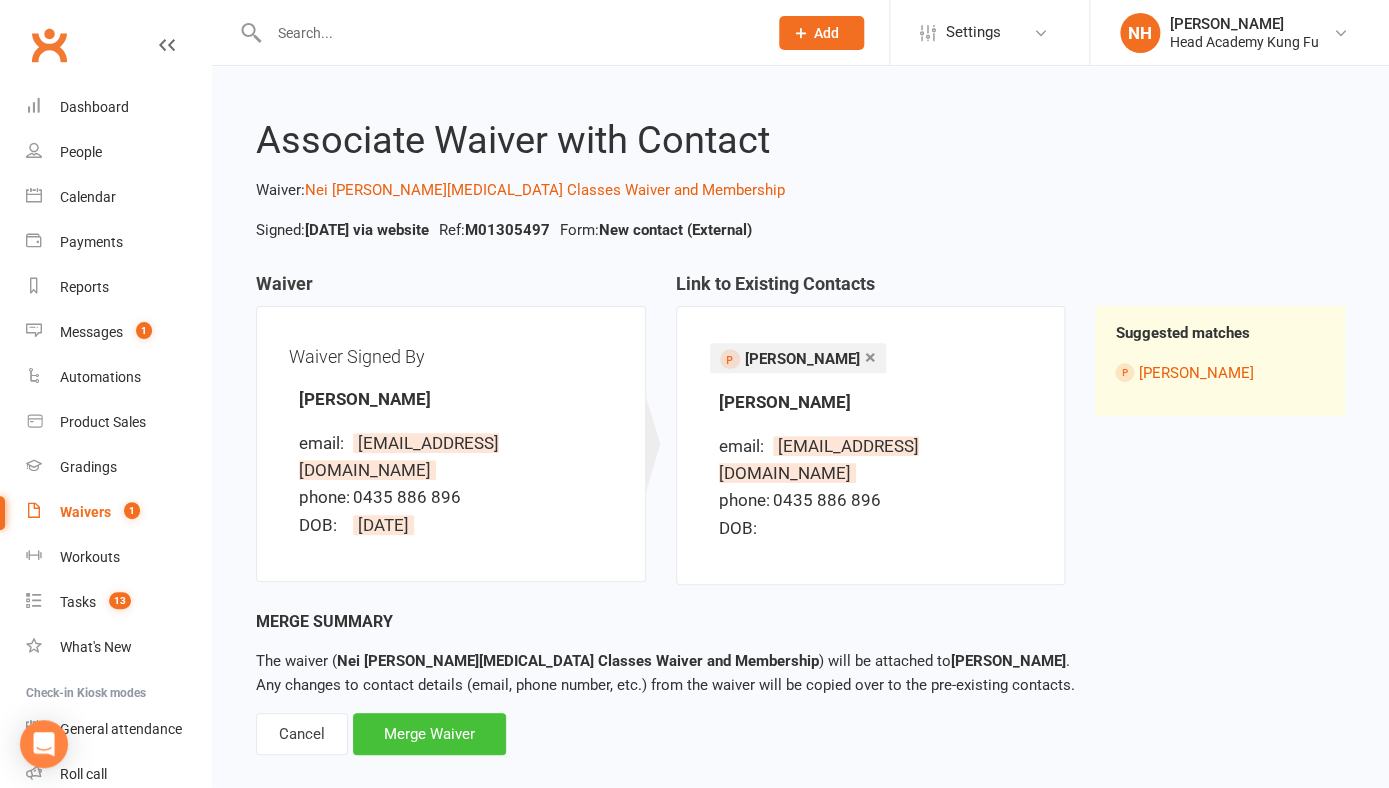 click on "Merge Waiver" at bounding box center [429, 734] 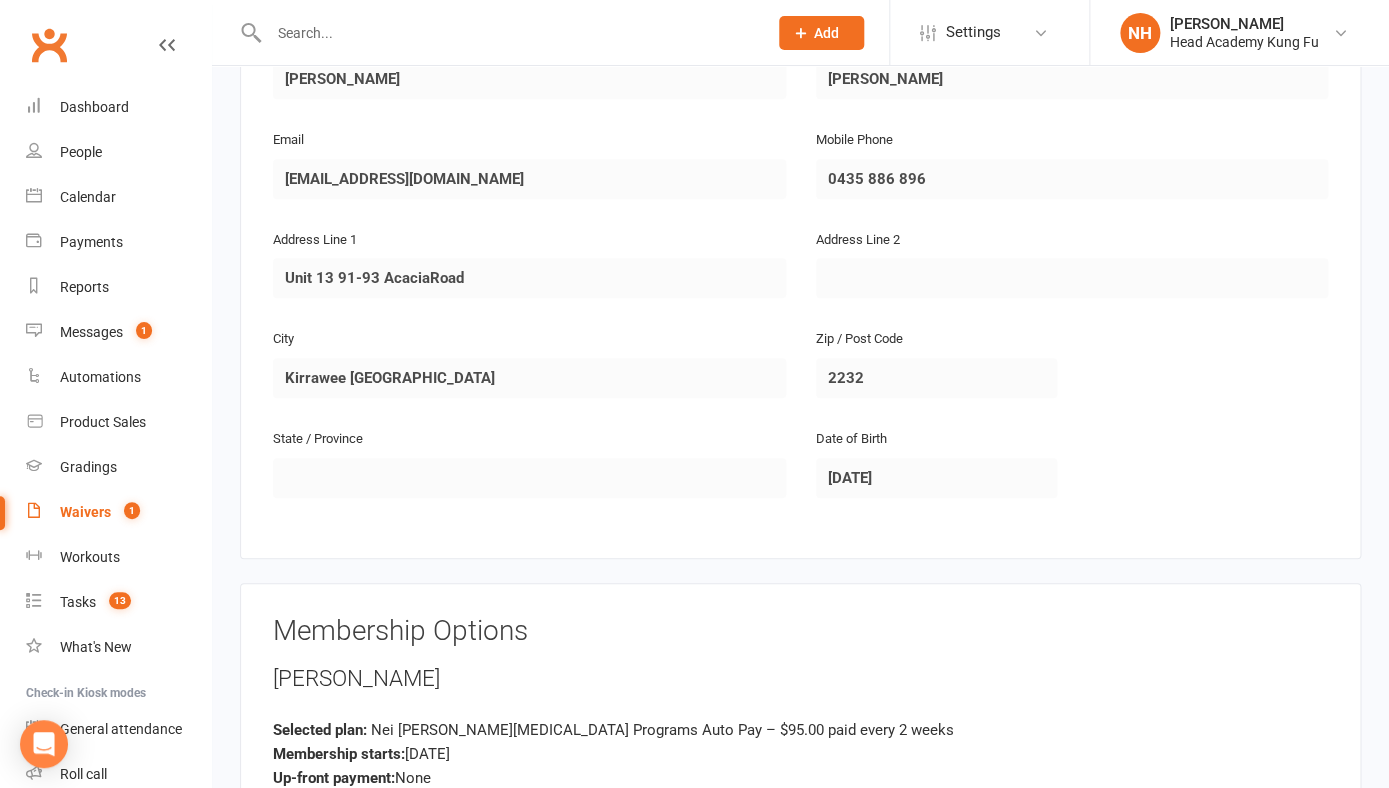 scroll, scrollTop: 0, scrollLeft: 0, axis: both 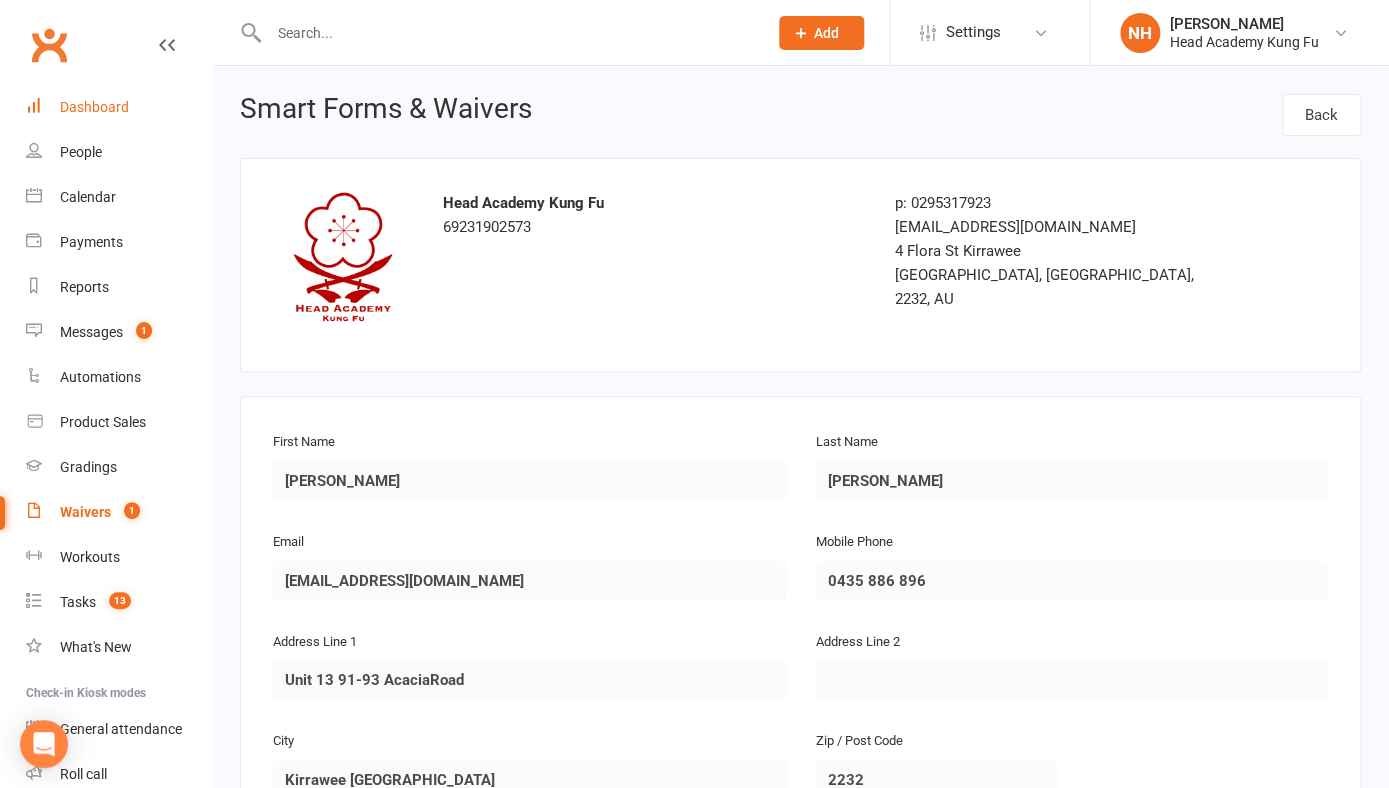 click on "Dashboard" at bounding box center [118, 107] 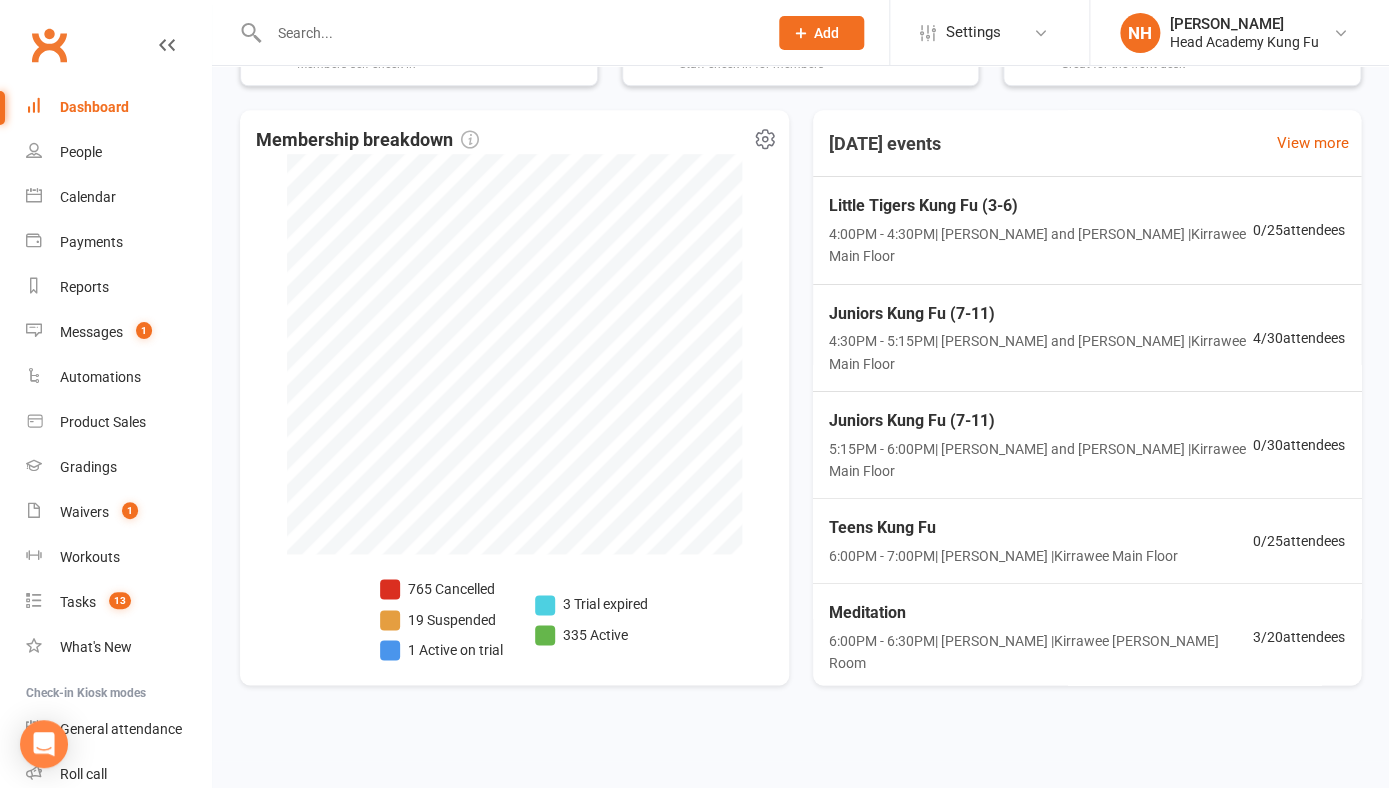 scroll, scrollTop: 0, scrollLeft: 0, axis: both 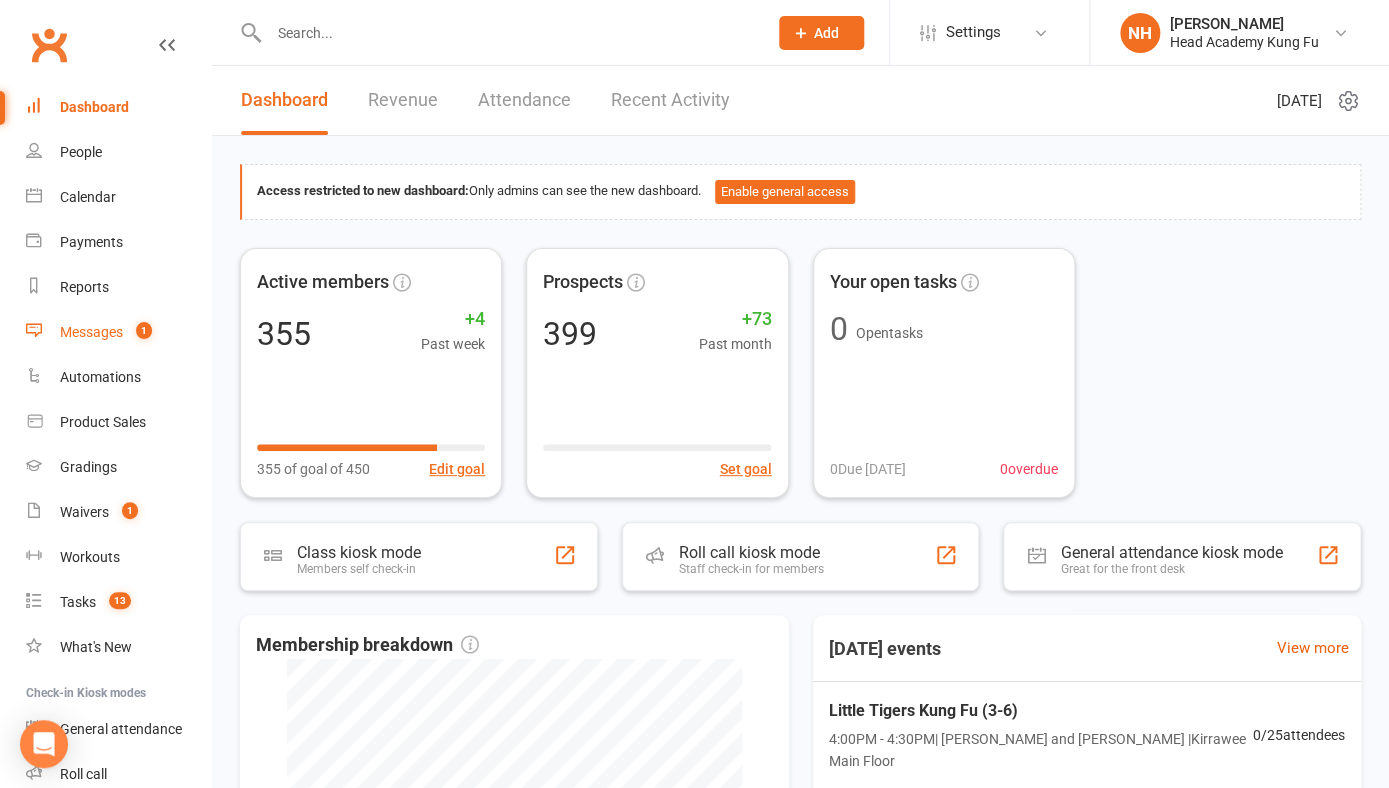 click on "Messages" at bounding box center [91, 332] 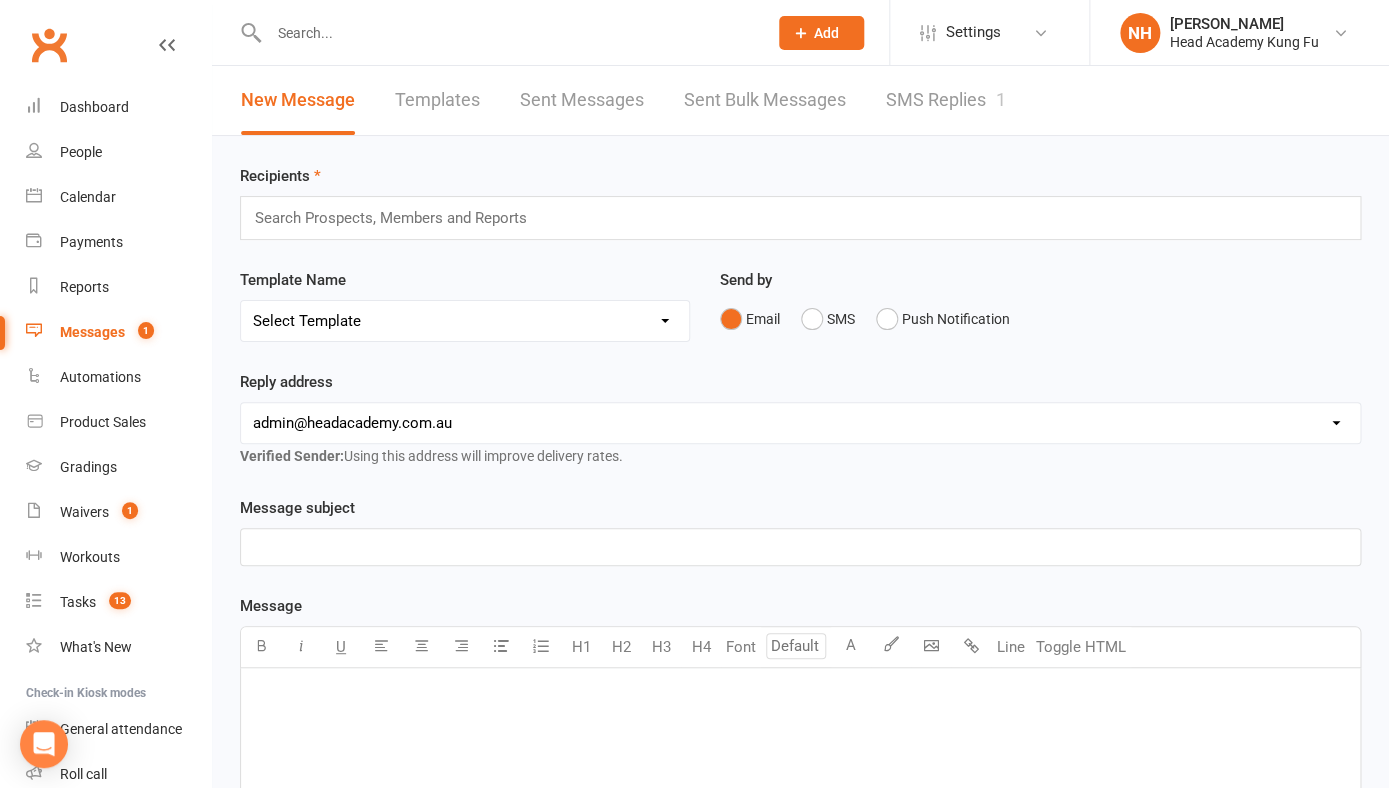 click on "SMS Replies  1" at bounding box center (946, 100) 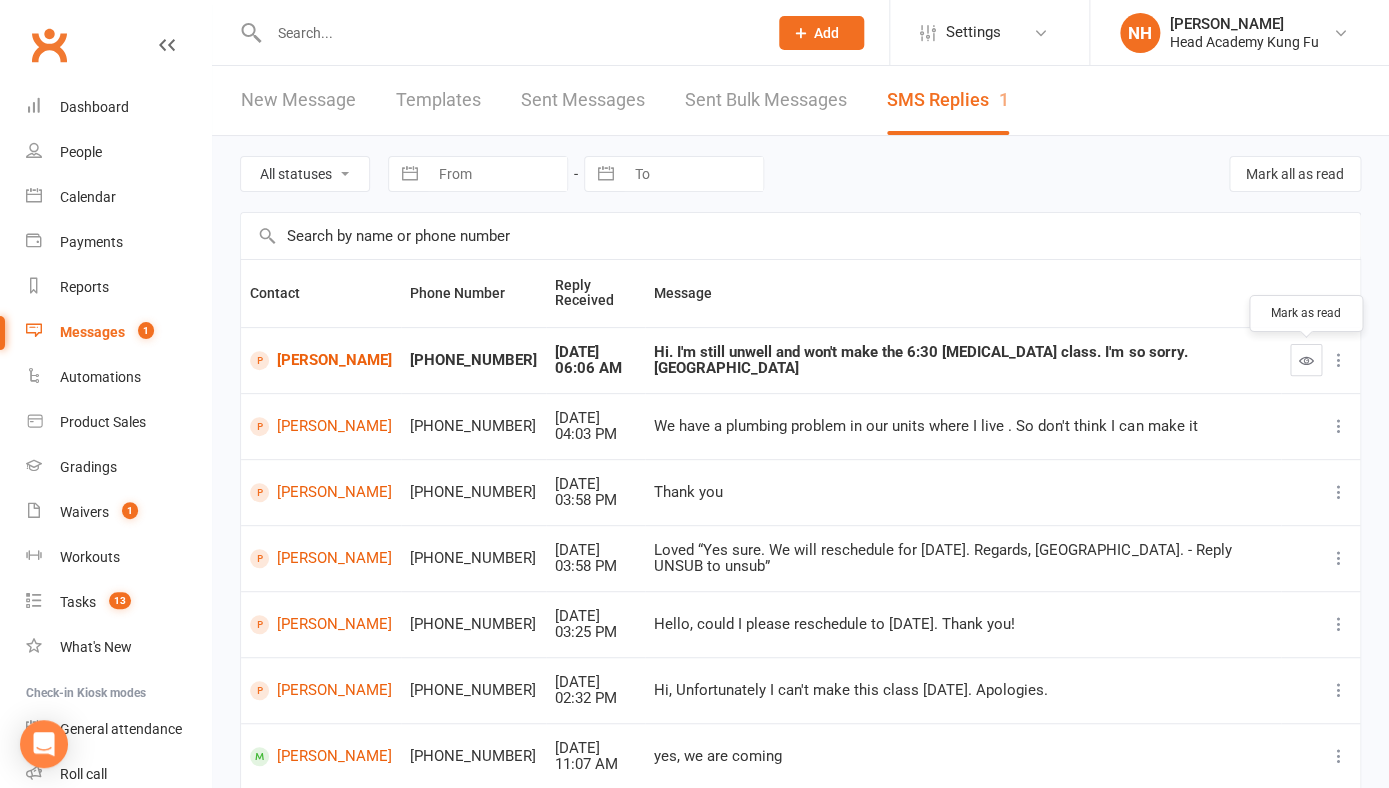 click at bounding box center (1306, 360) 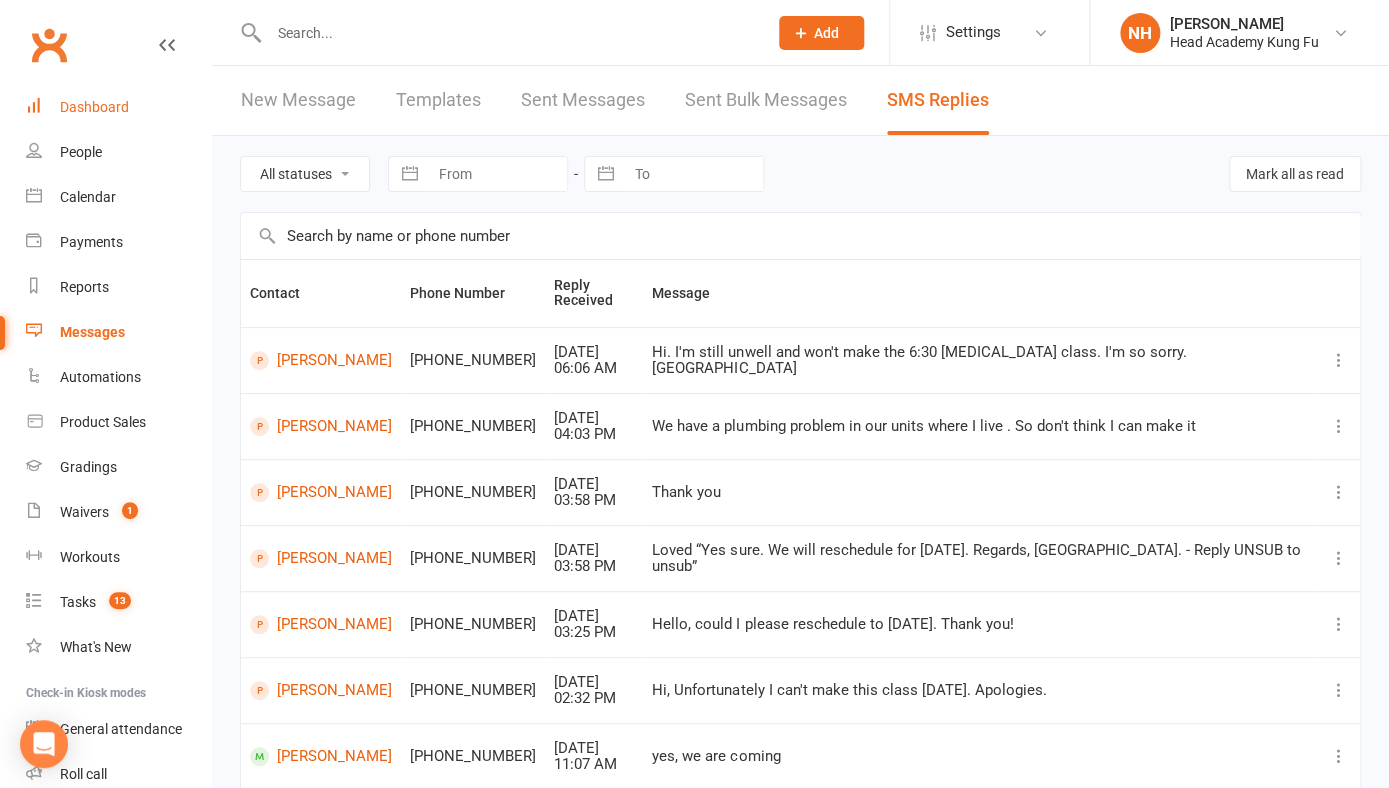 click on "Dashboard" at bounding box center [94, 107] 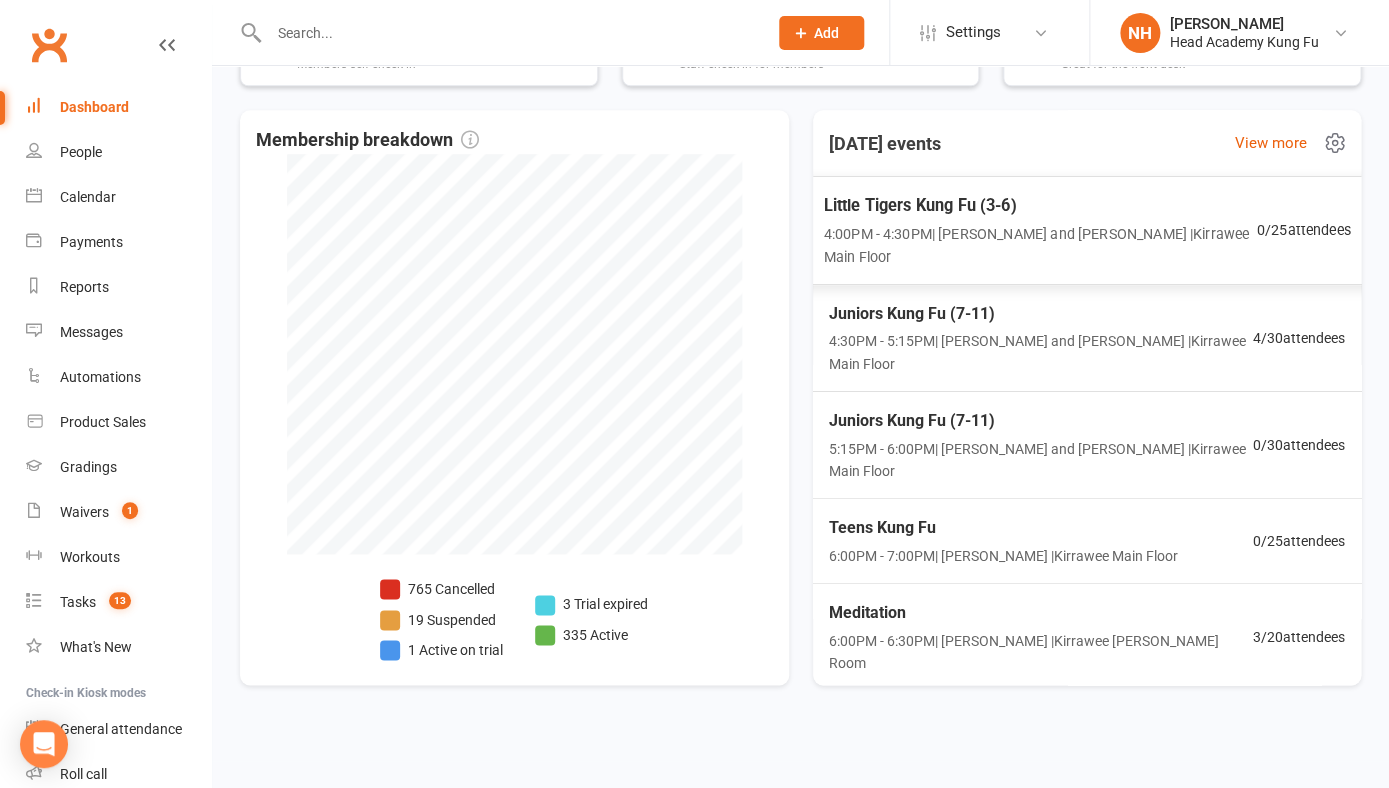 scroll, scrollTop: 0, scrollLeft: 0, axis: both 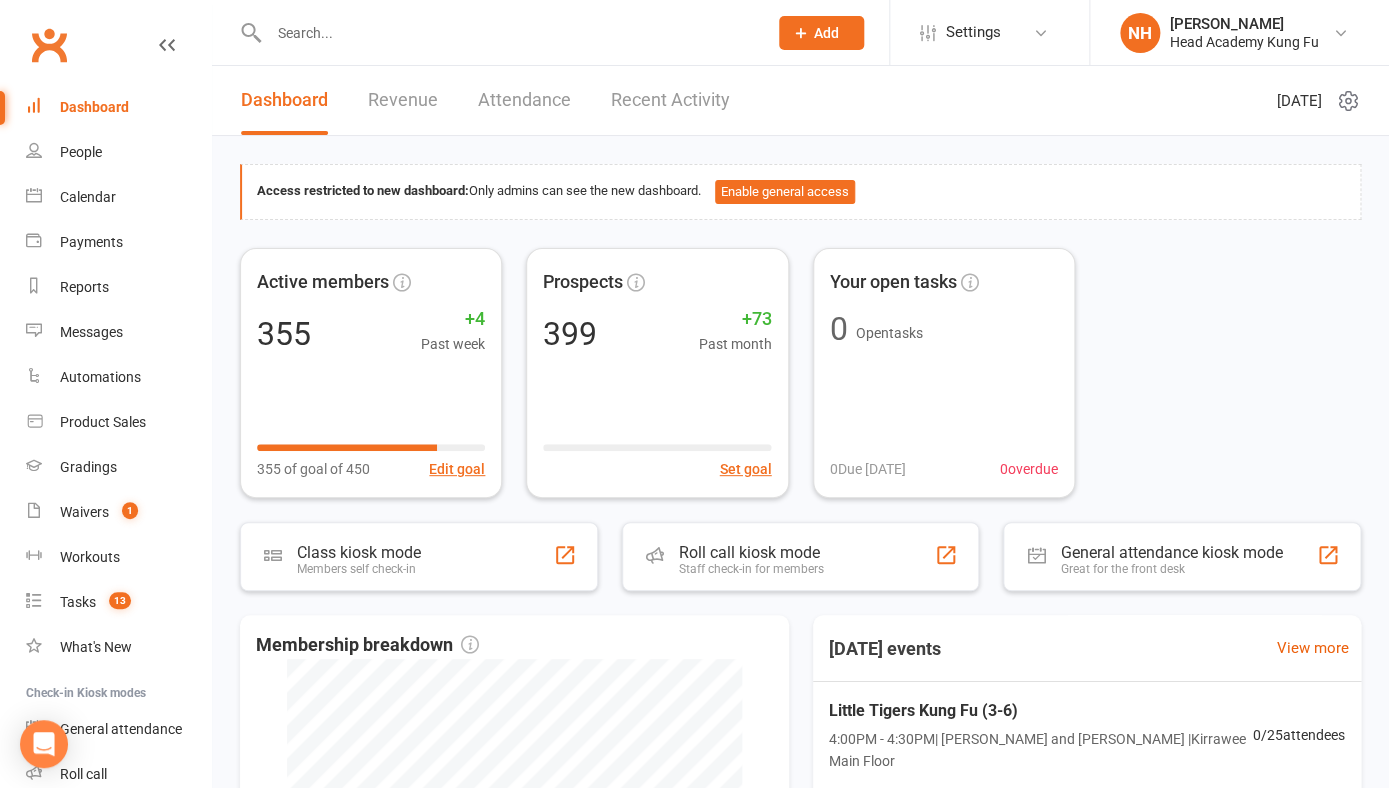 click on "Dashboard" at bounding box center [94, 107] 